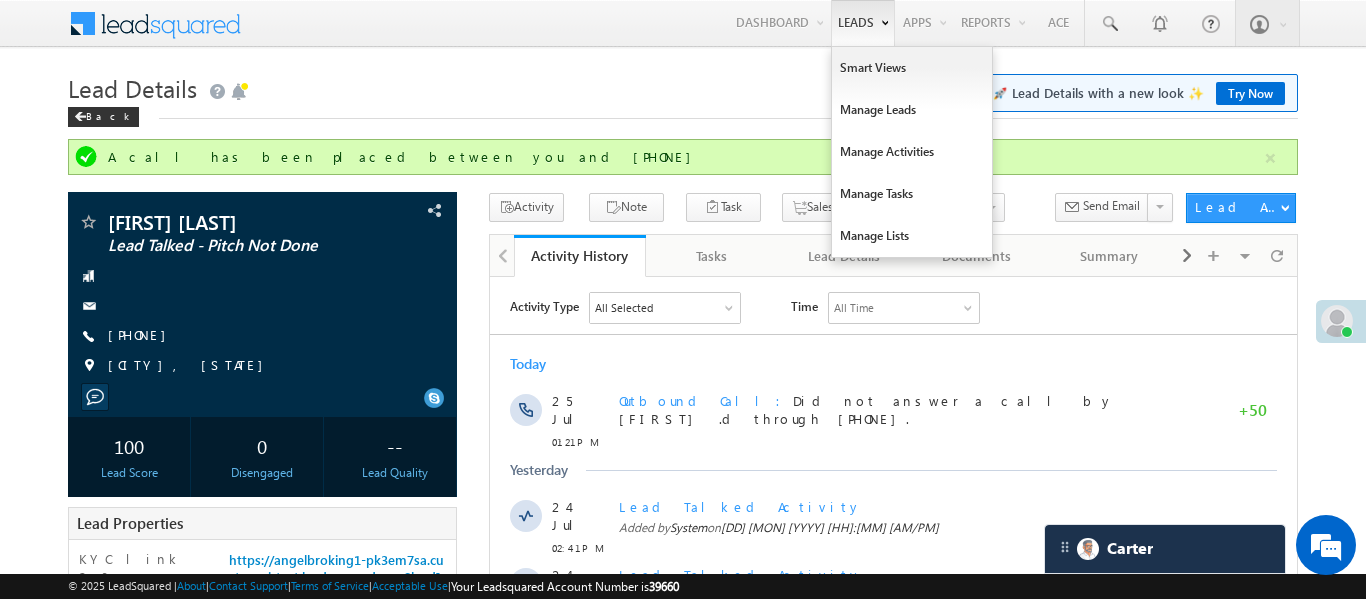 scroll, scrollTop: 0, scrollLeft: 0, axis: both 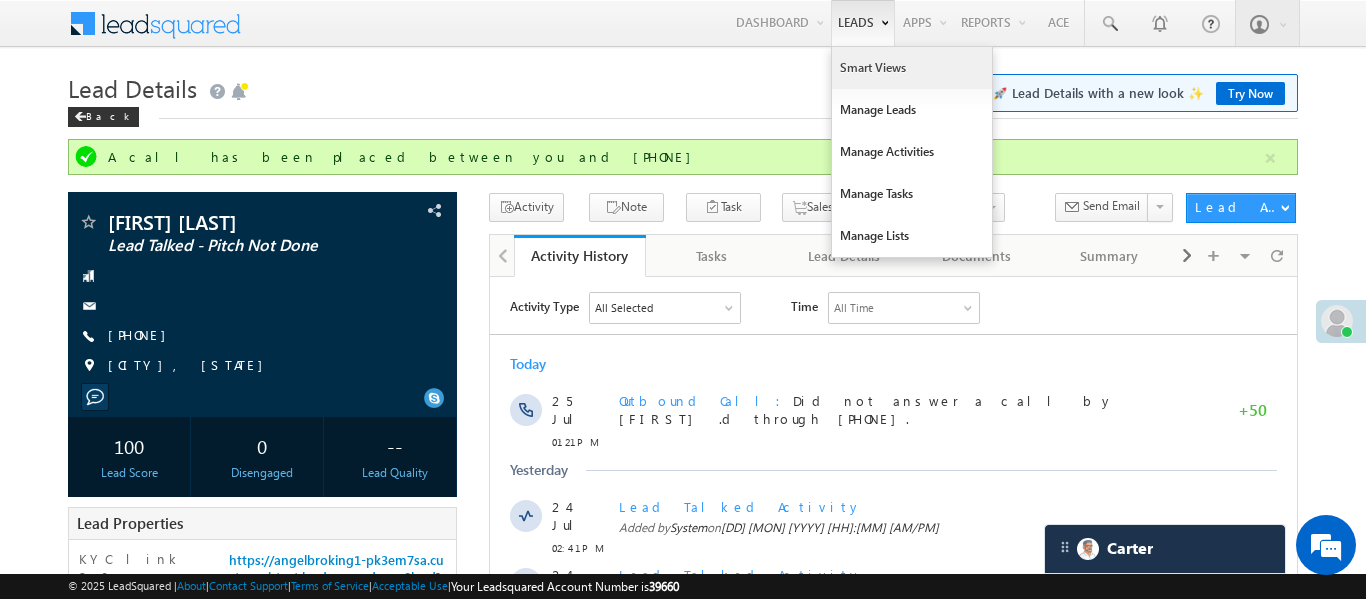 click on "Smart Views" at bounding box center [912, 68] 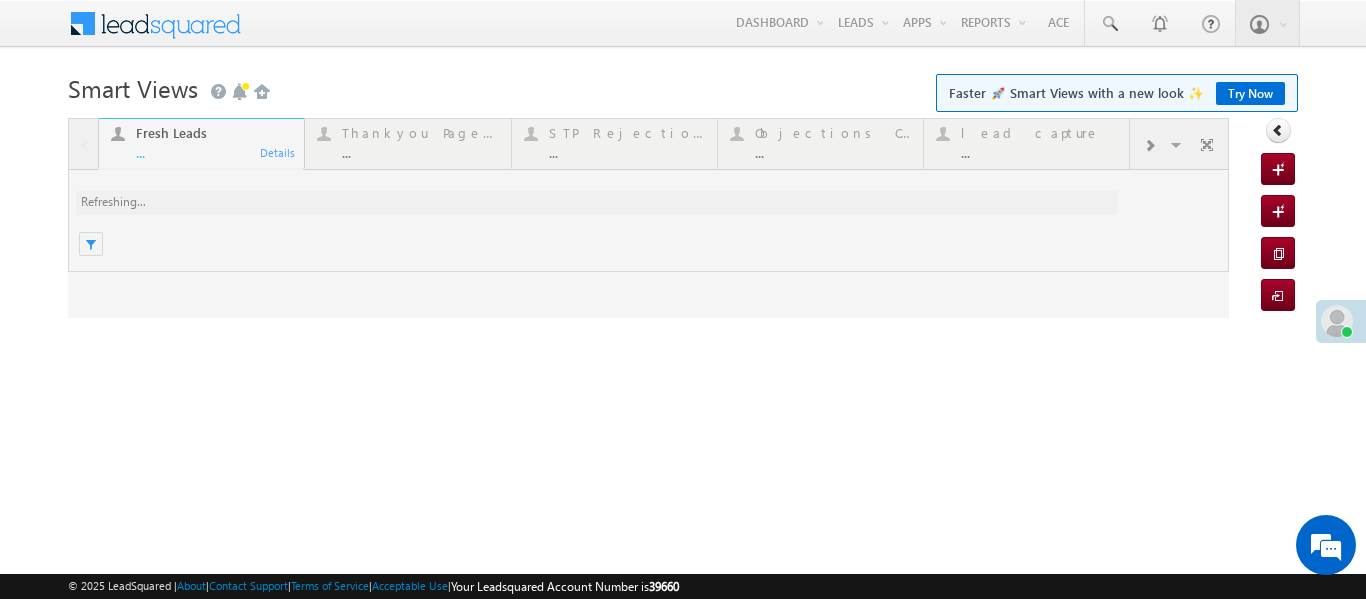 scroll, scrollTop: 0, scrollLeft: 0, axis: both 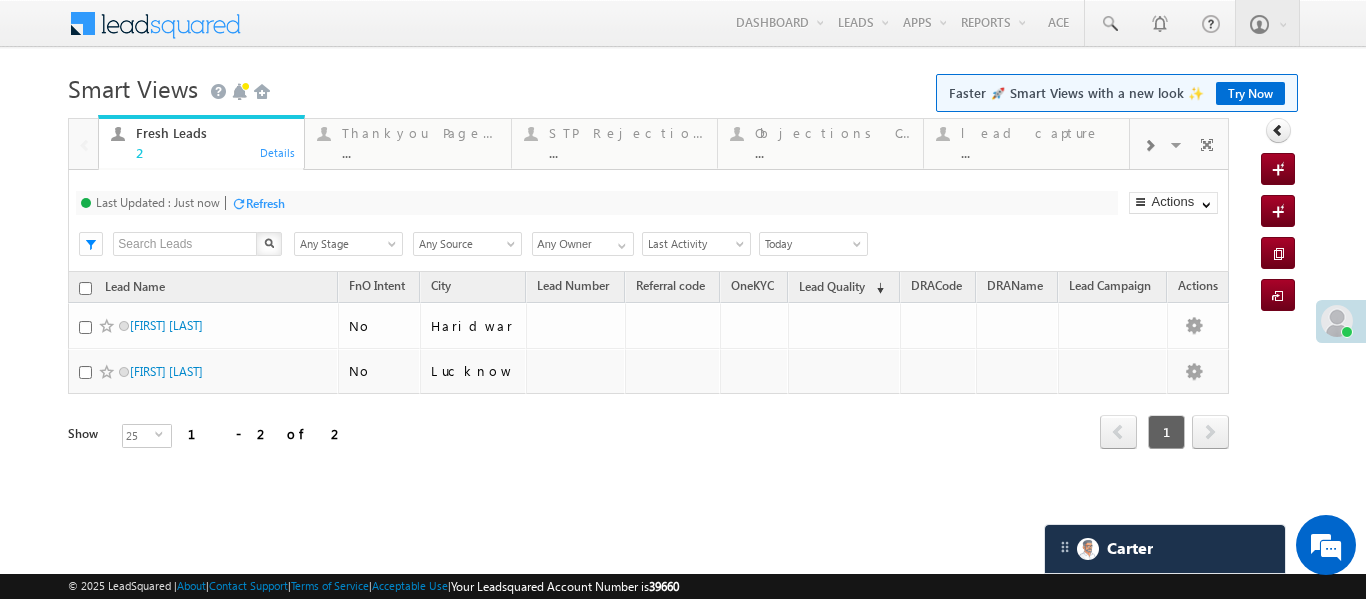 click on "lead capture ... Details" at bounding box center [1026, 144] 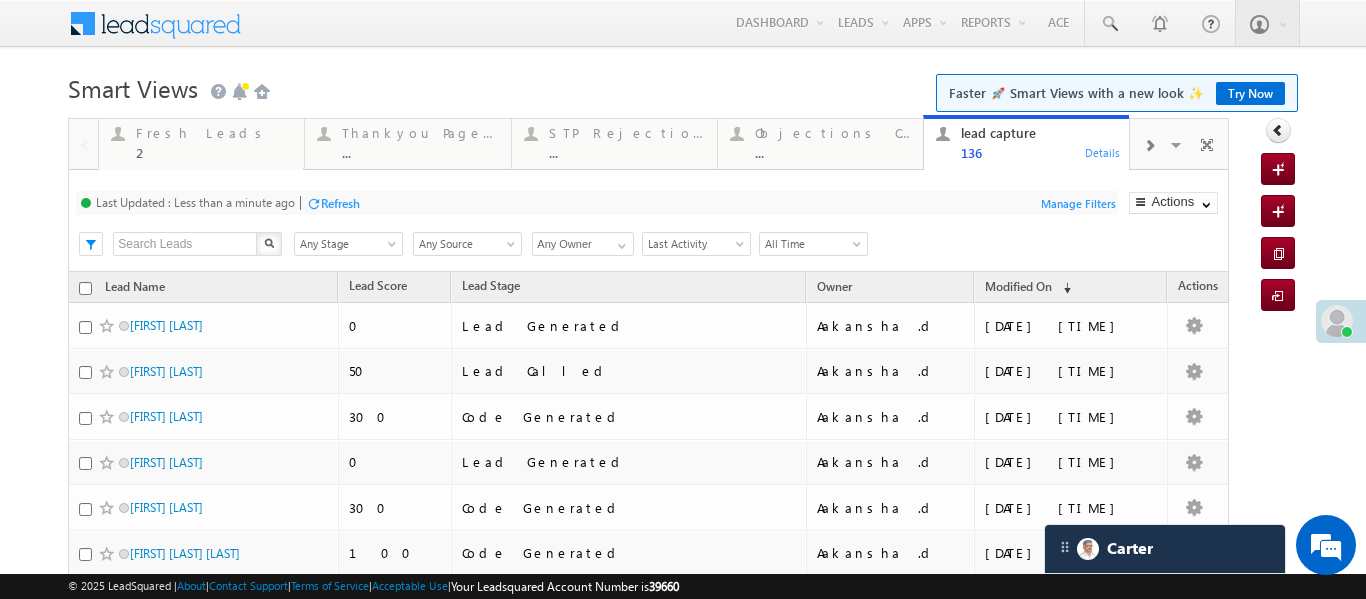 scroll, scrollTop: 0, scrollLeft: 0, axis: both 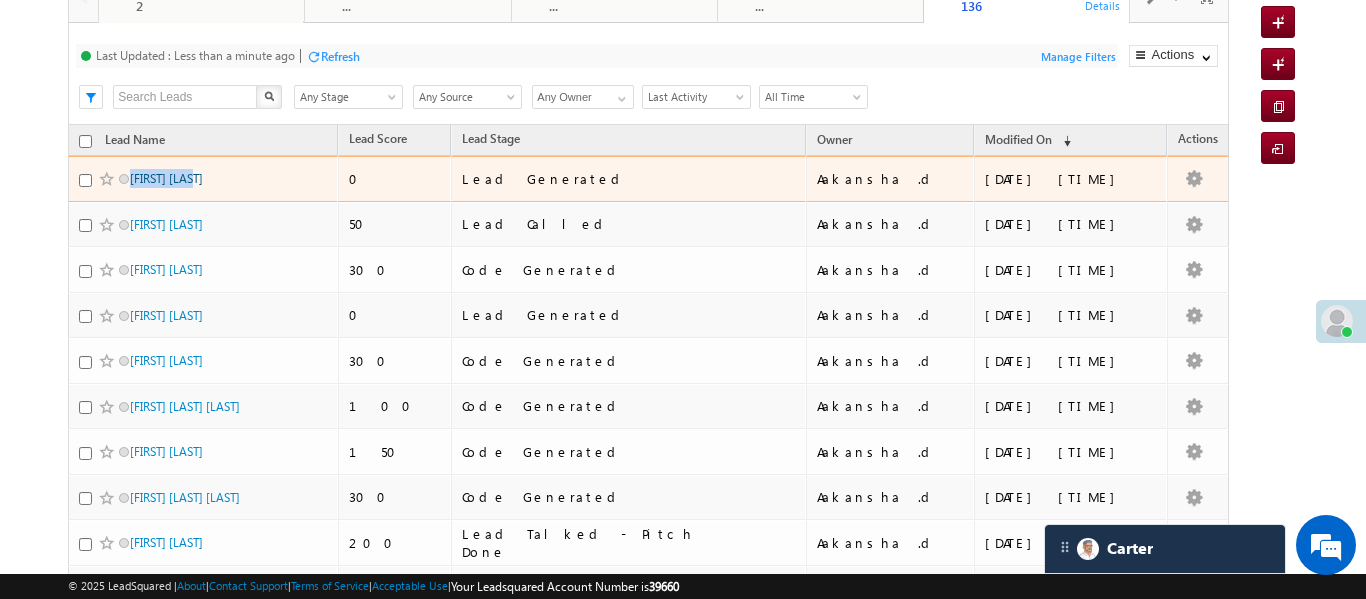 click on "Rajni Bajpai" at bounding box center [197, 178] 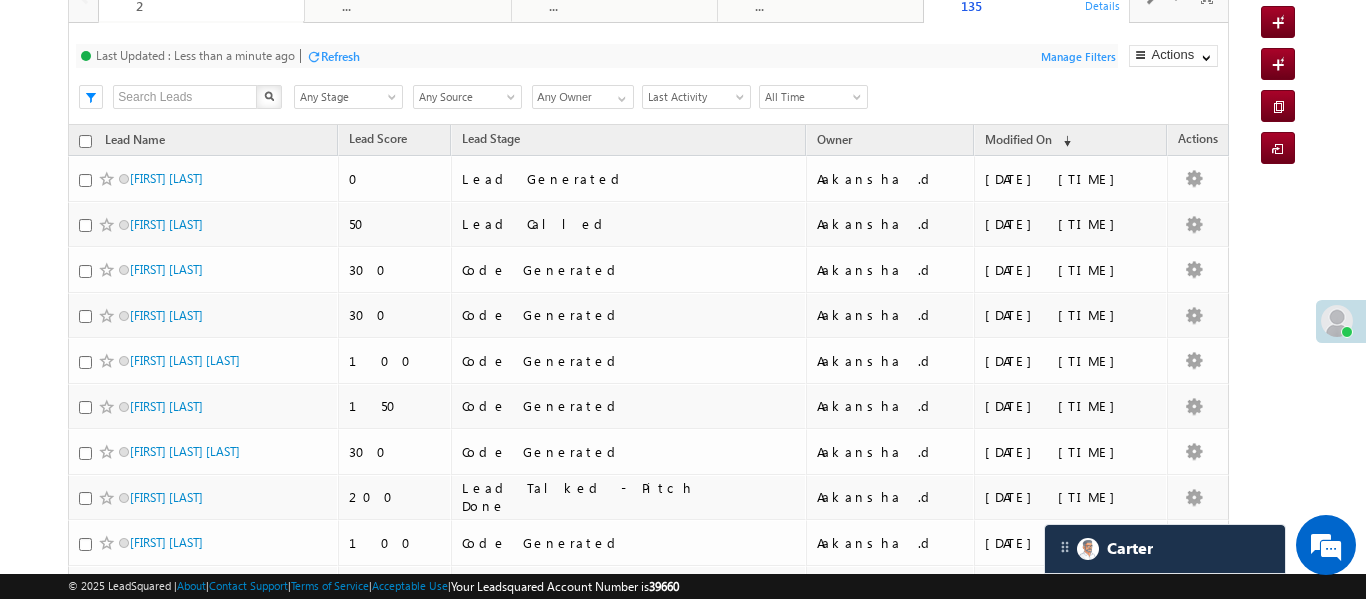 scroll, scrollTop: 18, scrollLeft: 0, axis: vertical 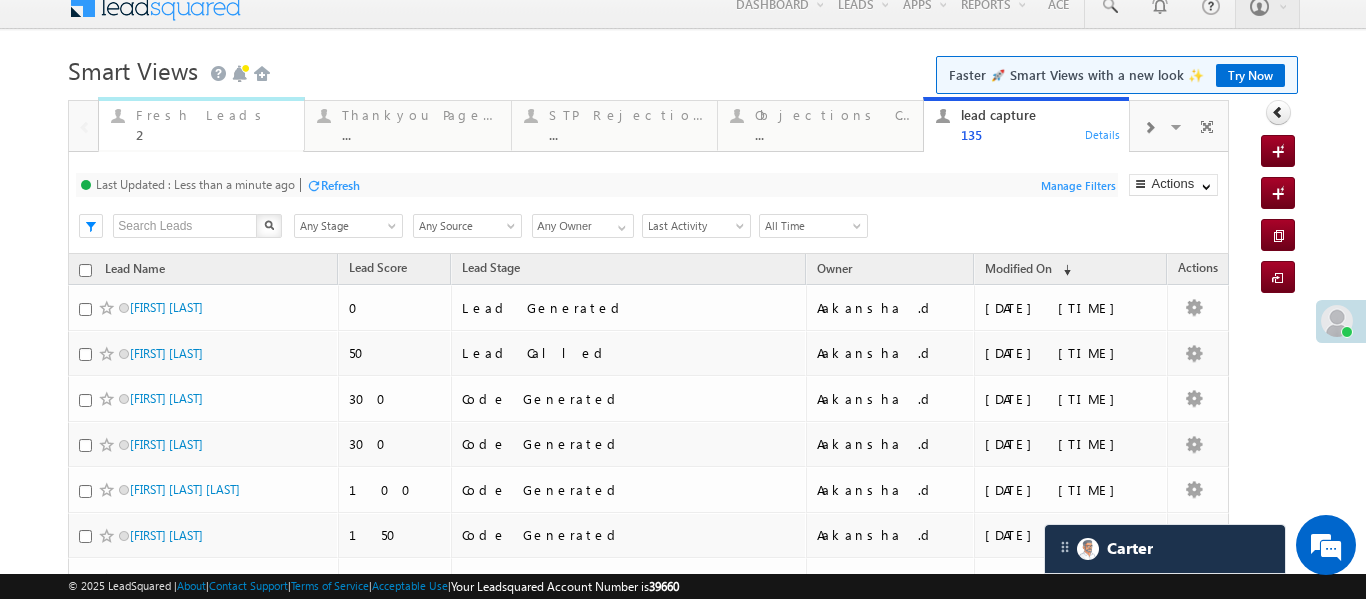 click on "2" at bounding box center (214, 134) 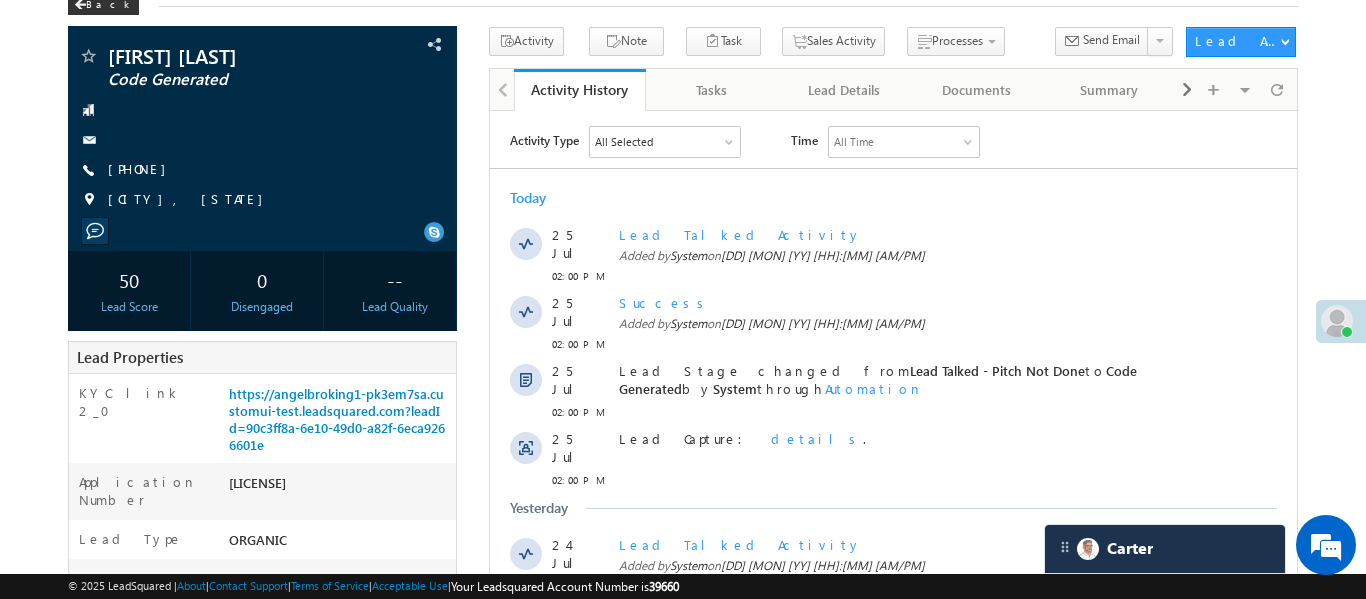 scroll, scrollTop: 0, scrollLeft: 0, axis: both 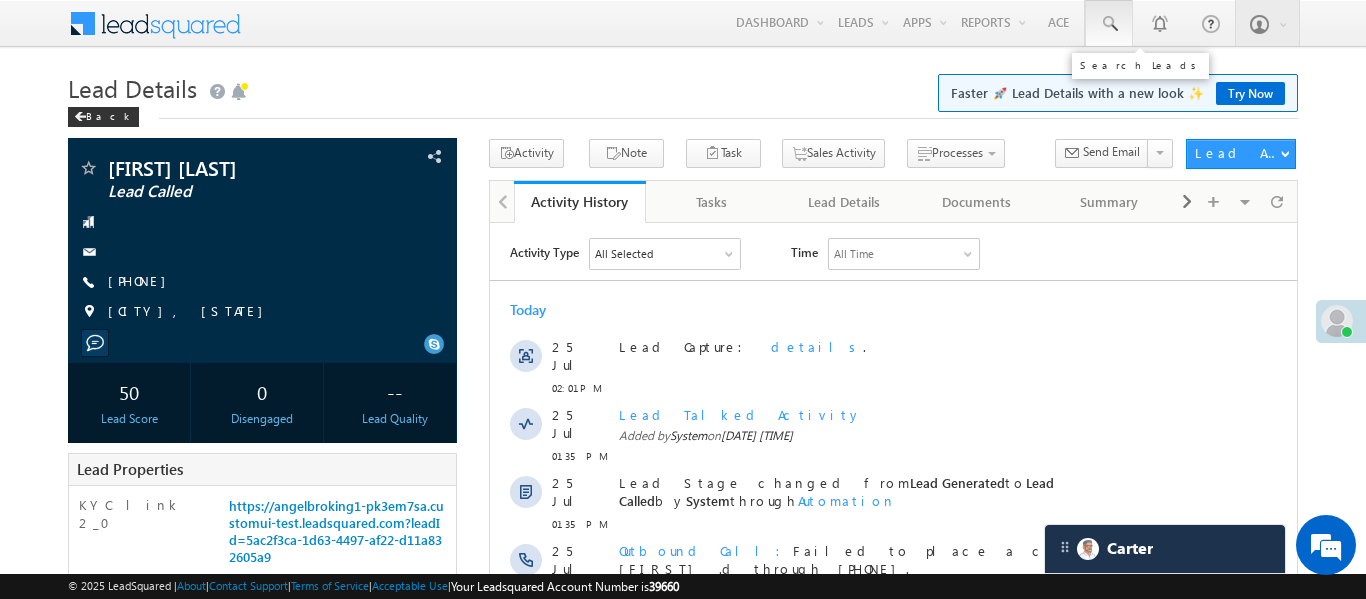 click at bounding box center [1109, 23] 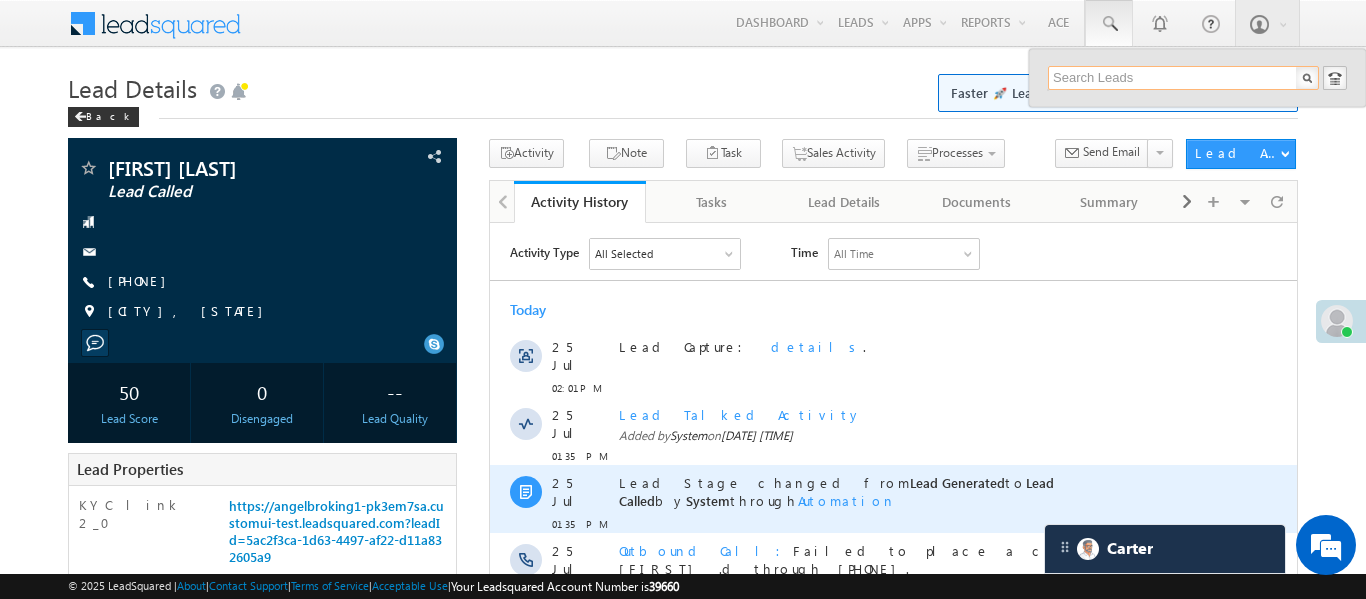 paste on "EQ19033220" 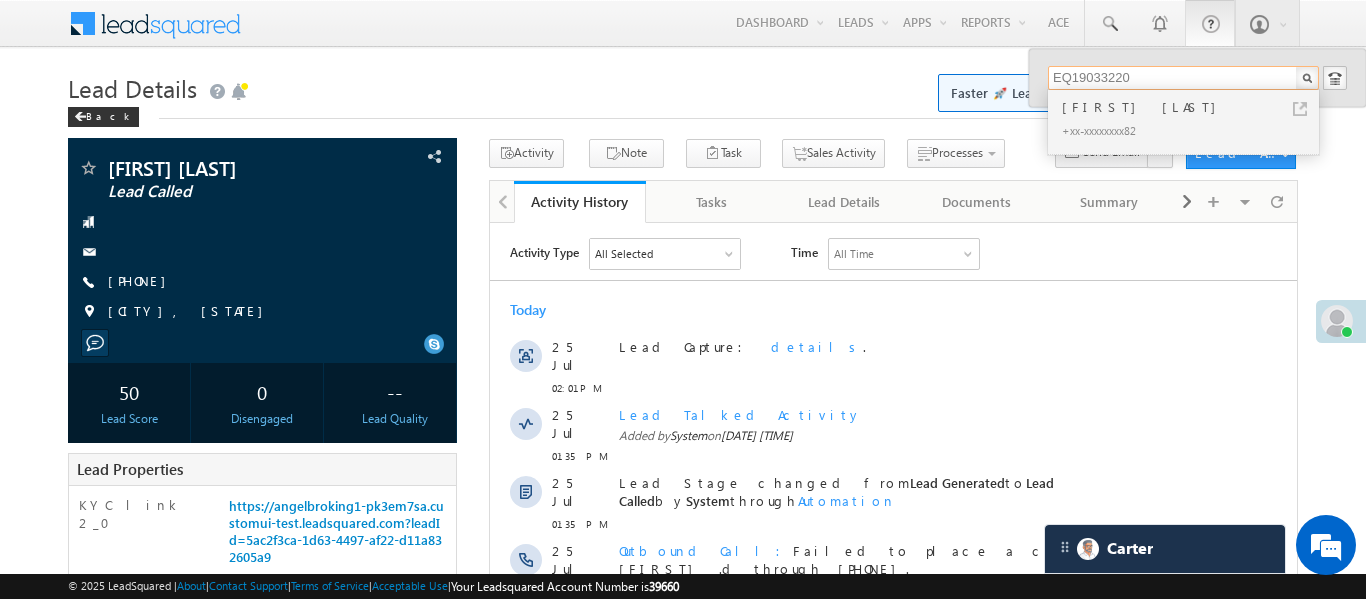 type on "EQ19033220" 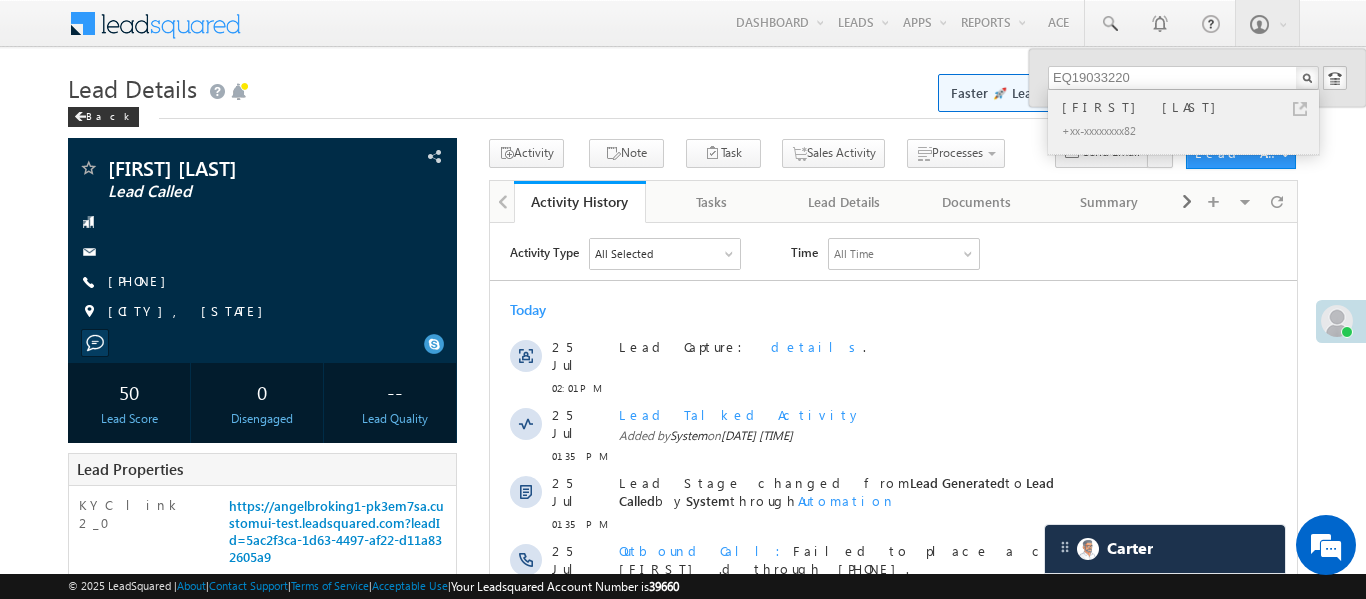 click on "Sumit kumar" at bounding box center (1192, 107) 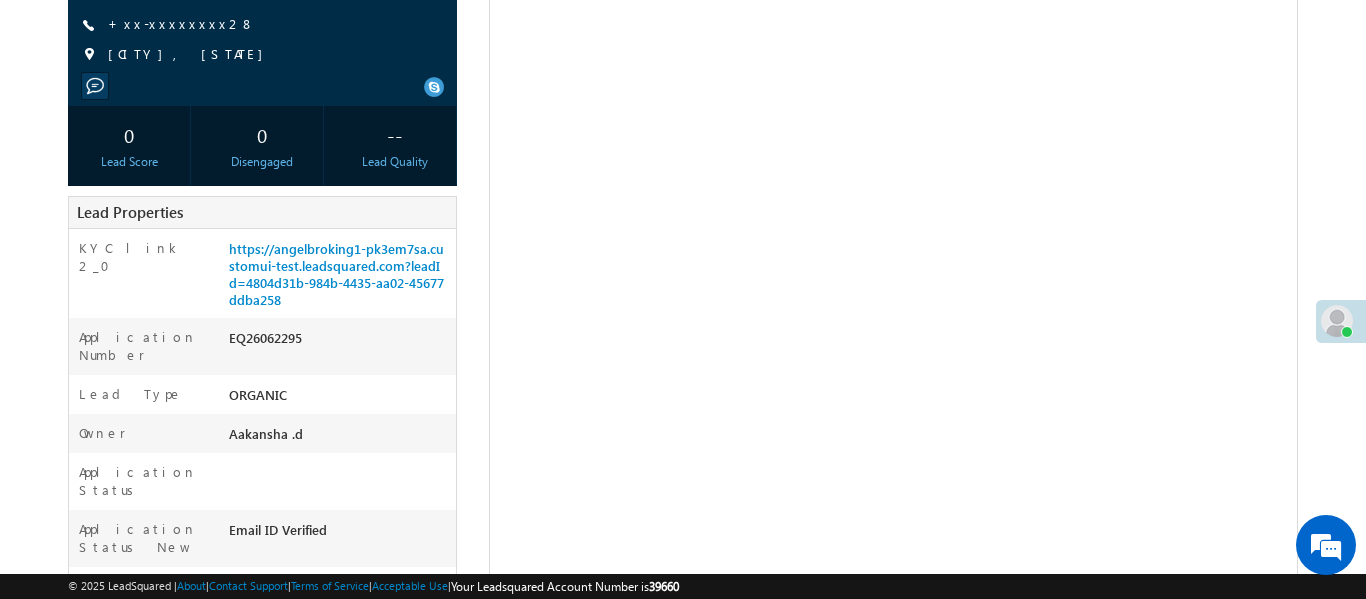 scroll, scrollTop: 358, scrollLeft: 0, axis: vertical 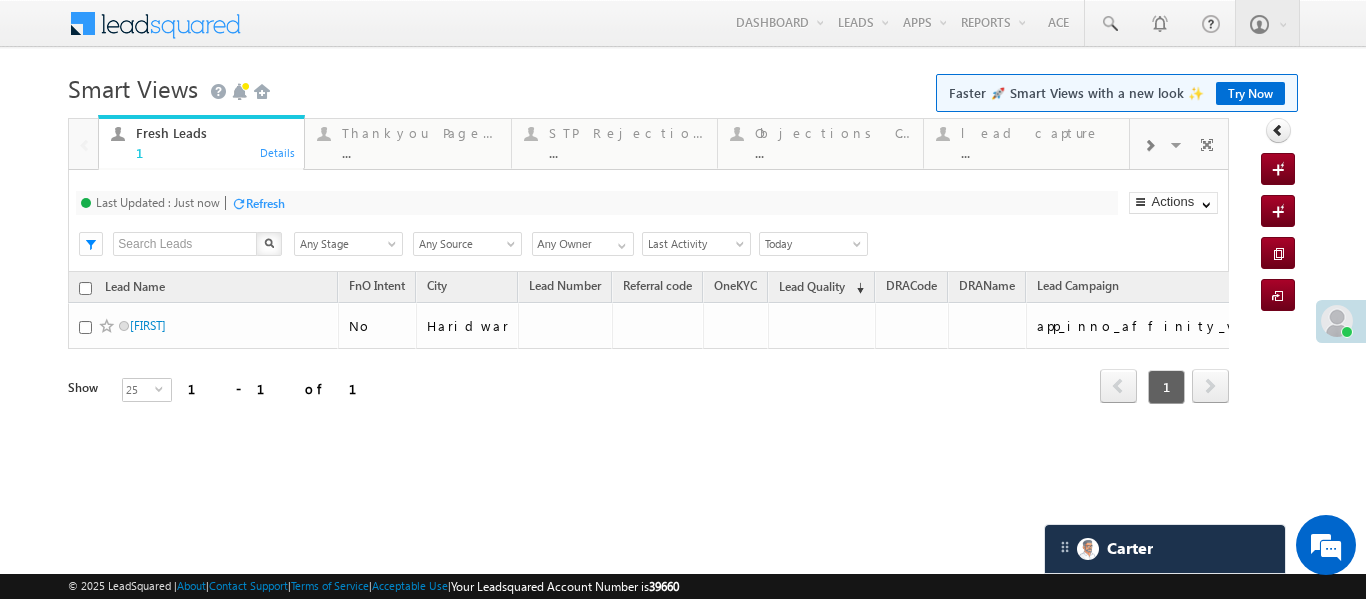 click at bounding box center [1149, 146] 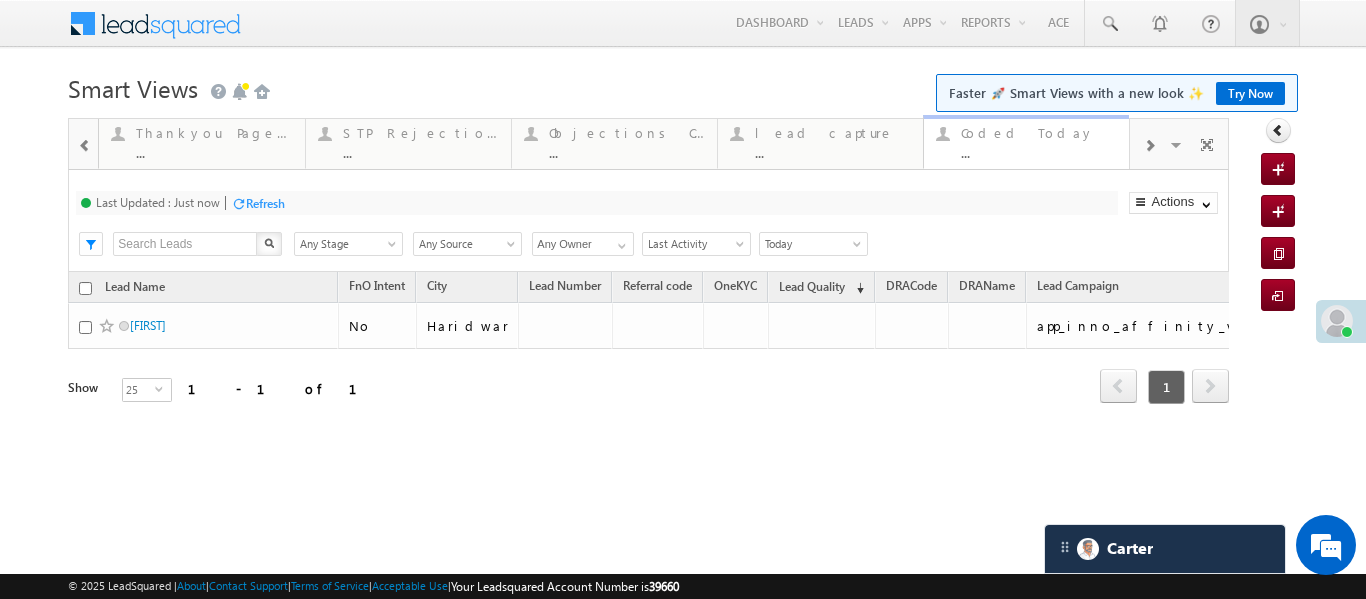 click on "..." at bounding box center (1039, 152) 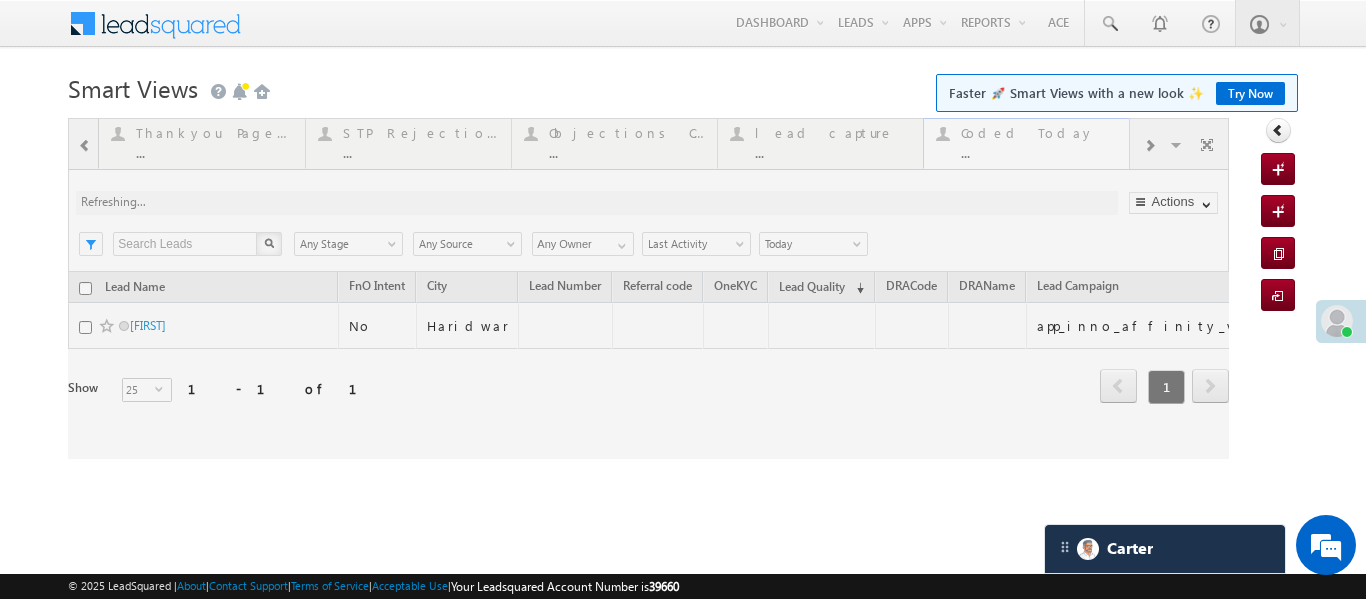 click at bounding box center [648, 288] 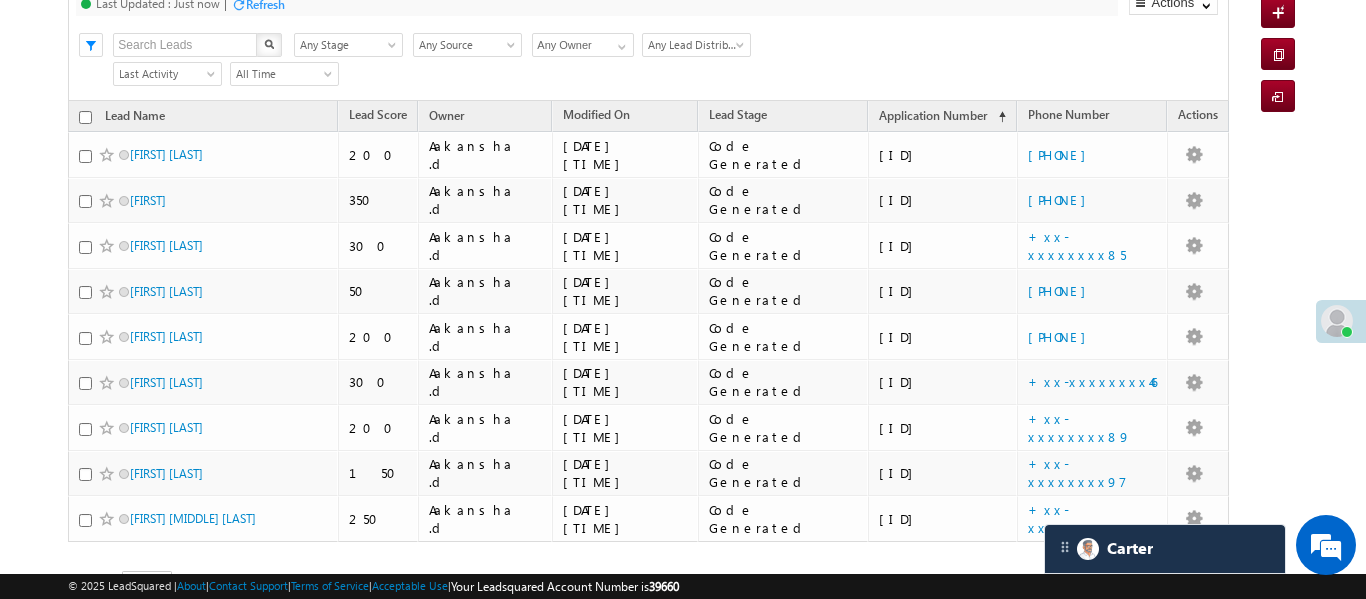 scroll, scrollTop: 0, scrollLeft: 0, axis: both 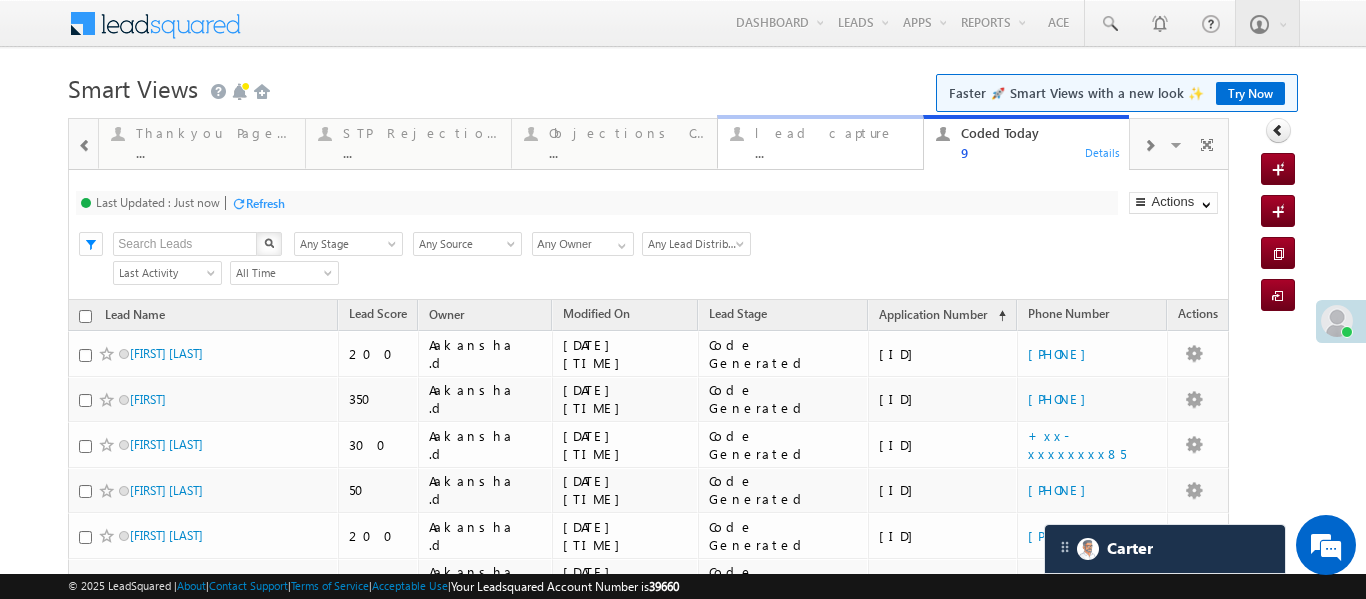 click on "lead capture ..." at bounding box center (833, 140) 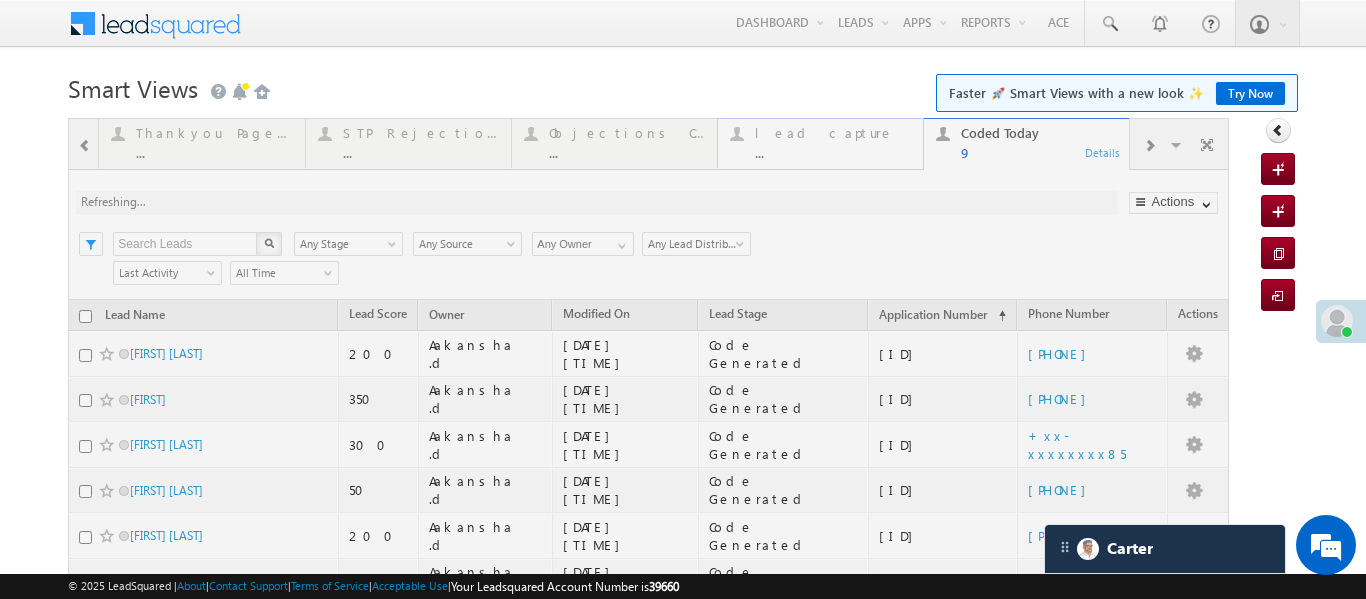 click at bounding box center [648, 484] 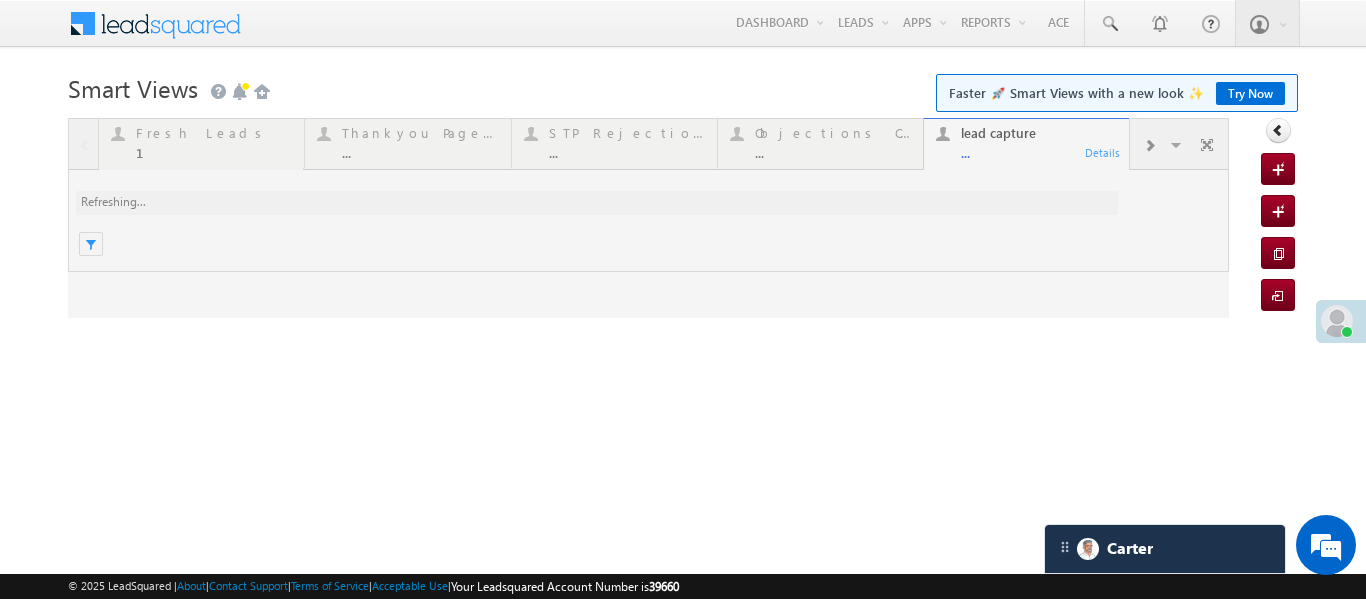 scroll, scrollTop: 0, scrollLeft: 0, axis: both 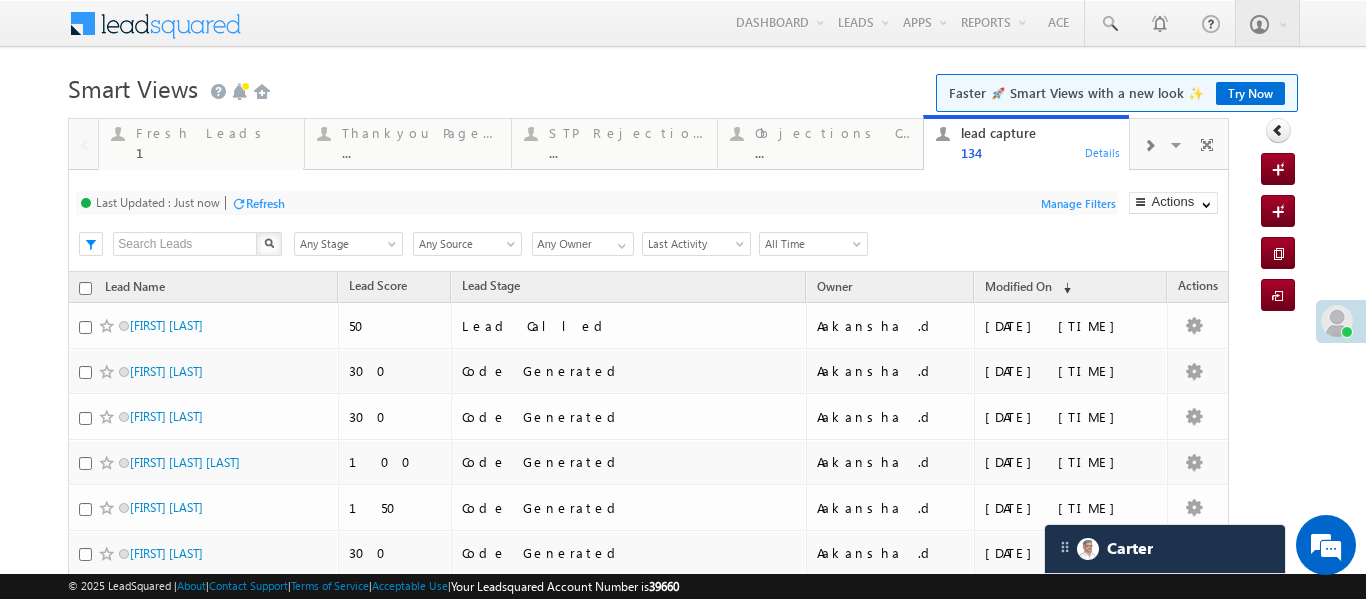 click on "Last Updated : Just now Refresh Refreshing...
Search
X
Lead Stage
Any Stage Any Stage
Lead Source
Any Source Any Source
Owner
Any Any Owner Any Owner
Date Range
Go maxdate mindate All Time
Custom
Yesterday
Today
Last Week
This Week
Last Month
This Month
Last Year
This Year
Last 7 Days
Last 30 Days
All Time
Last Activity
Created On
Modified On
WA Last Message Timestamp
App Download Date
Assignment Date
Call back Date & Time
Call Back Requested Created At
Call Back Requested on
Call Later_Insurance call back date" at bounding box center (648, 221) 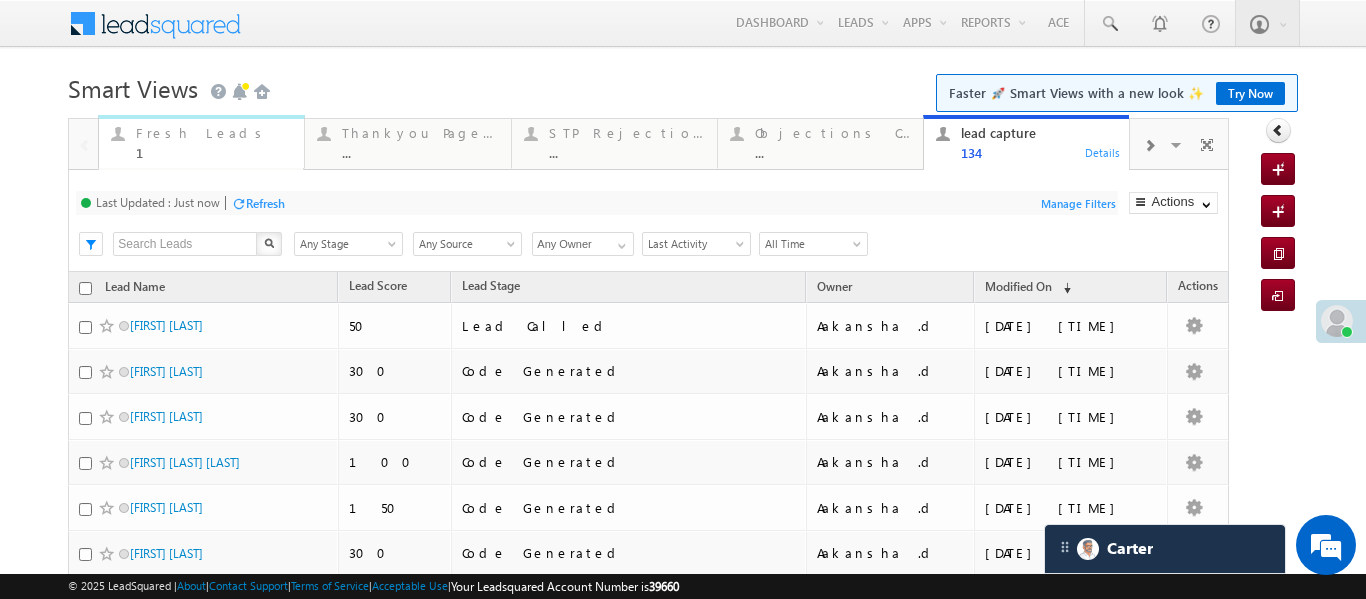 click on "Fresh Leads 1" at bounding box center (214, 140) 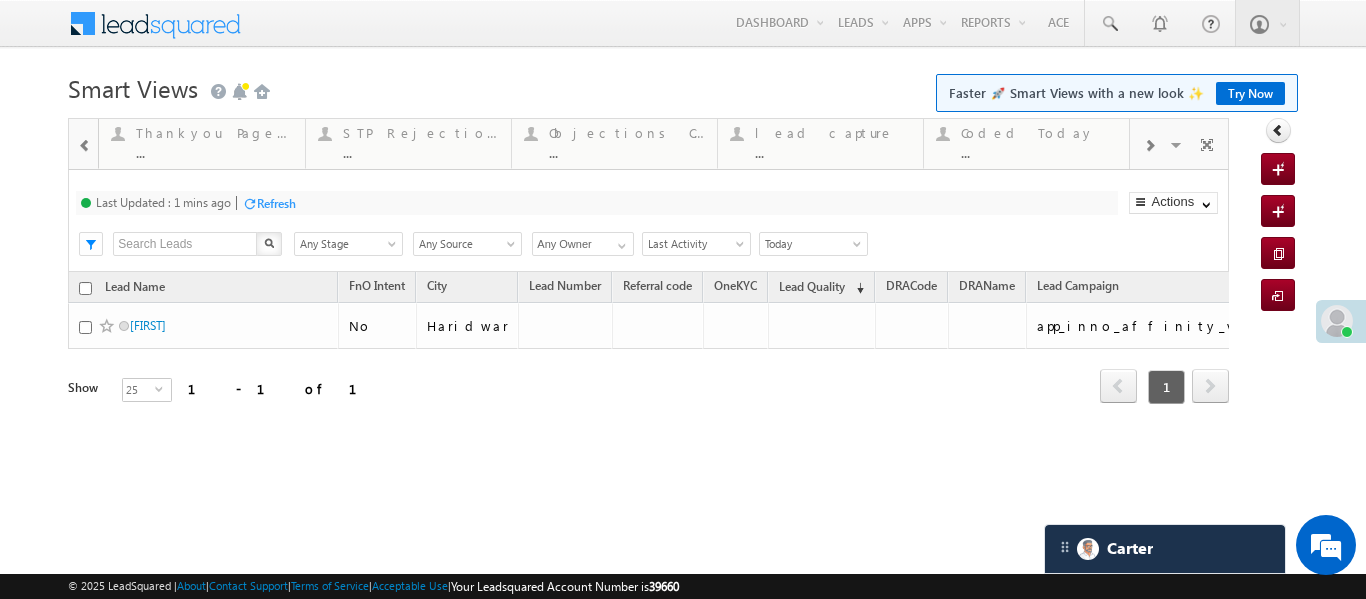 click on "Fresh Leads 1 Details Thankyou Page leads ... Details STP Rejection Reason ... Details Objections Cases ... Details lead capture ... Details Coded Today ... Details Coded MTD ... Details Fresh Objection Cases ... Details Leads connected post coding ... Details Leads connected pre coding ... Details Coded but no Recording ... Details Lead Type ... Details Forms Resubmitted ... Details Open Leads ... Details SIP Cases ... Details Missed Incoming Calls ... Details SS Fresh Lead Distribution ... Details Exotel IVR 2.1 ... Details Call backs ... Details Exotel IVR 2.0 ... Details" at bounding box center [1892, 144] 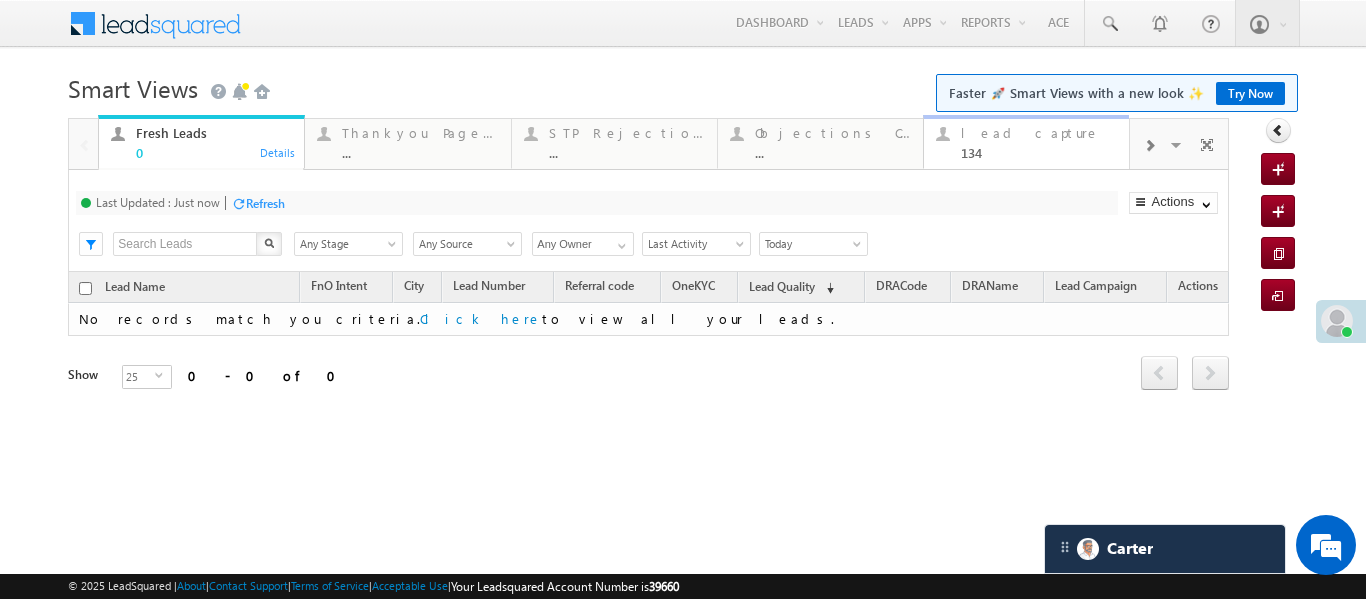 click on "134" at bounding box center [1039, 152] 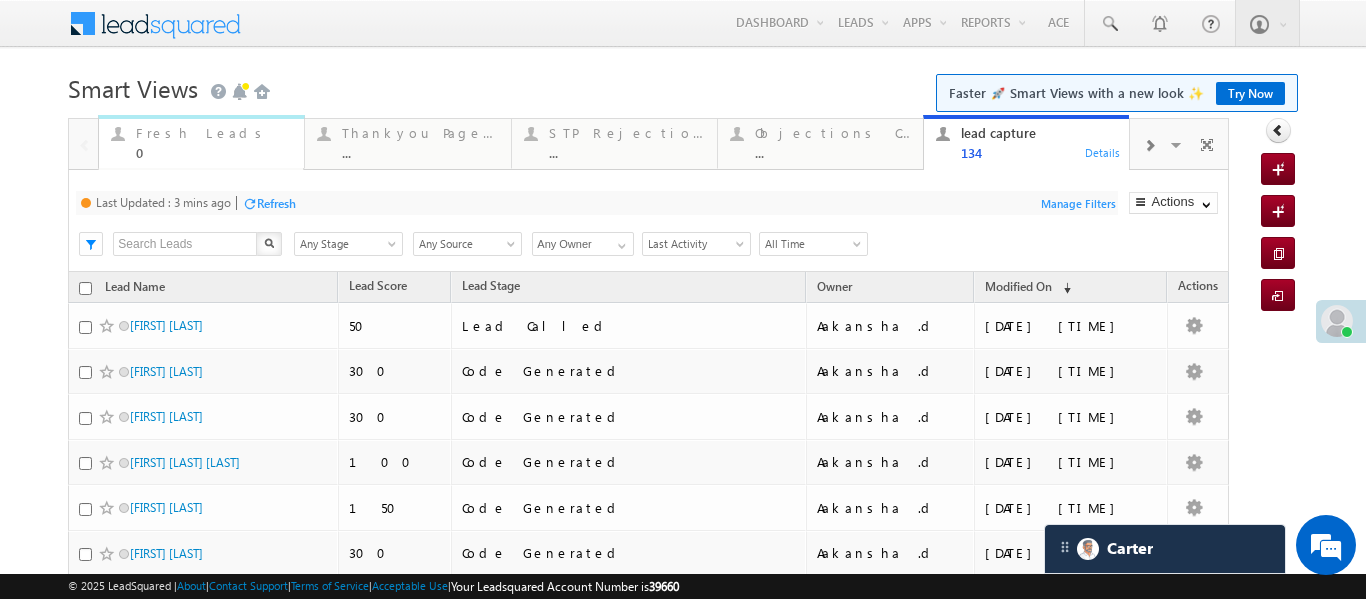 drag, startPoint x: 173, startPoint y: 147, endPoint x: 135, endPoint y: 37, distance: 116.37869 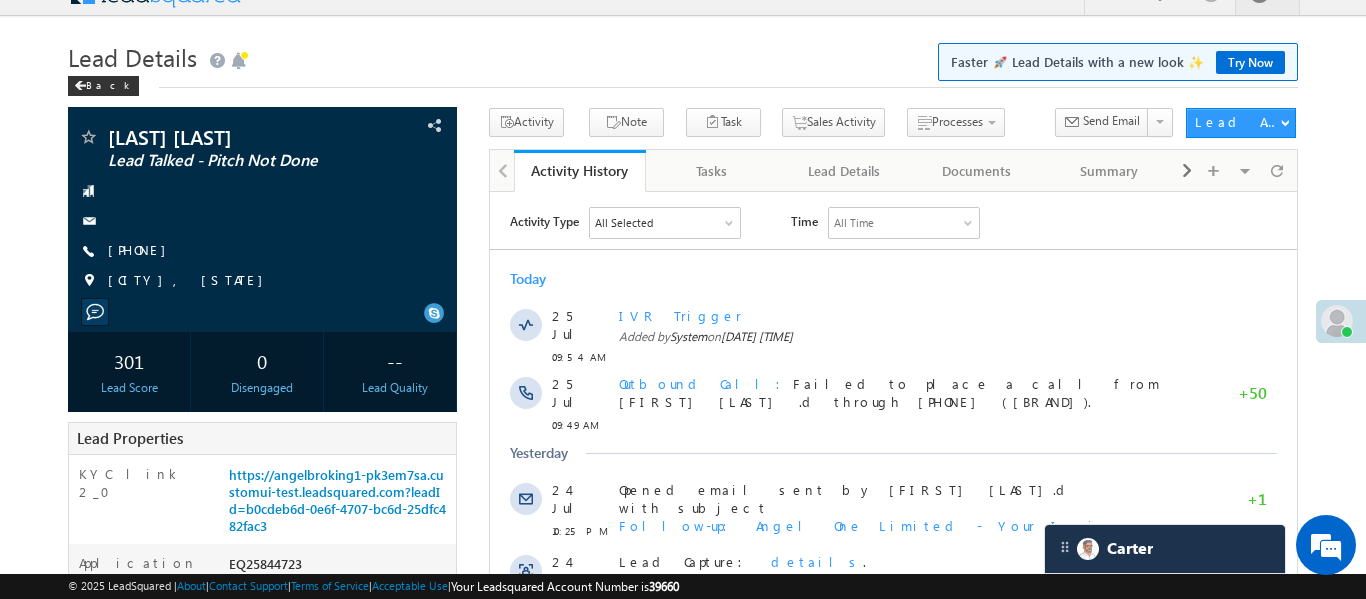 scroll, scrollTop: 0, scrollLeft: 0, axis: both 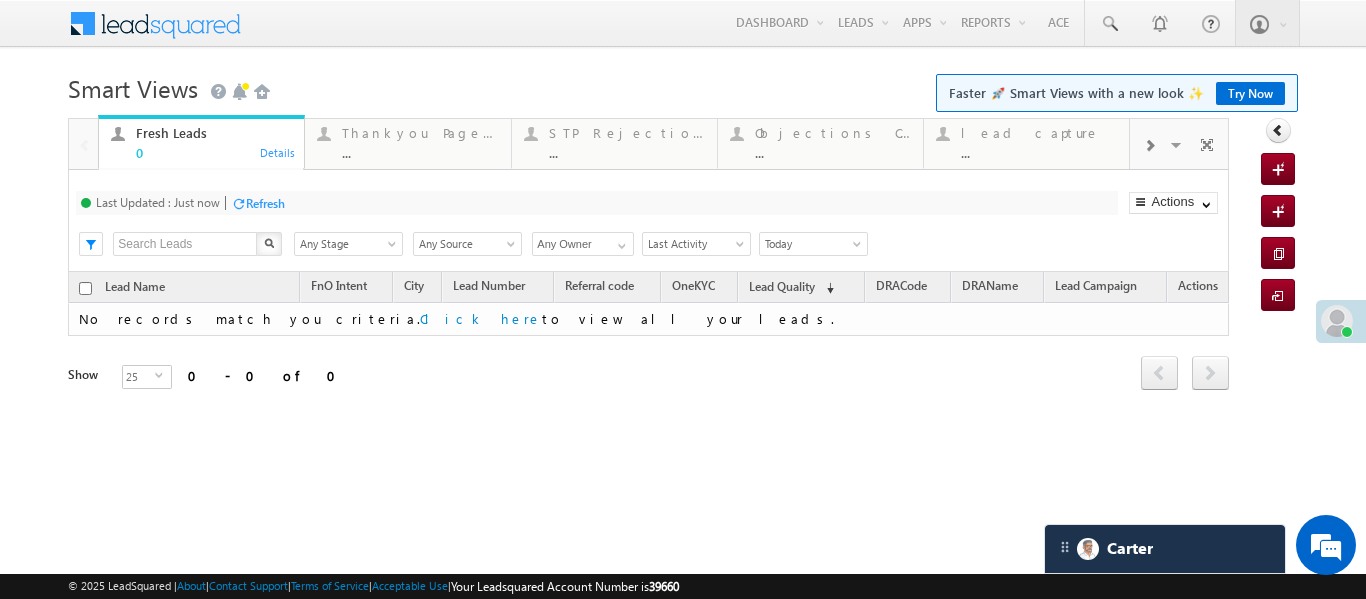 click on "Reports Home" at bounding box center (0, 0) 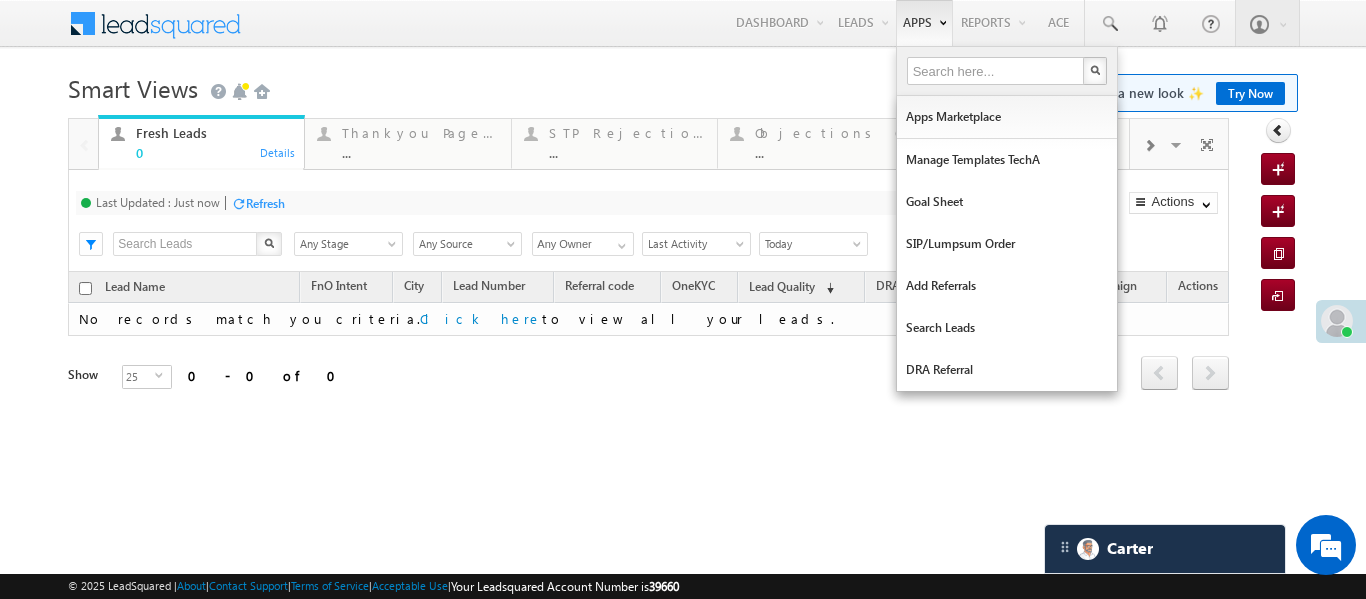 scroll, scrollTop: 0, scrollLeft: 0, axis: both 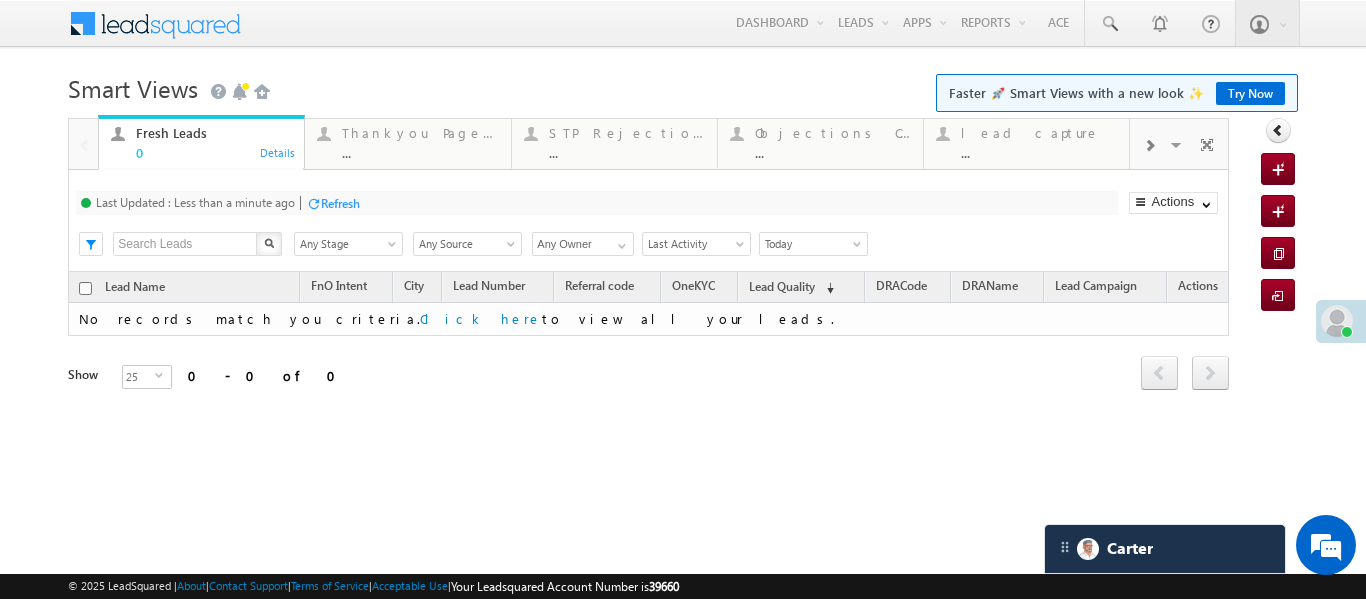 click at bounding box center (1149, 144) 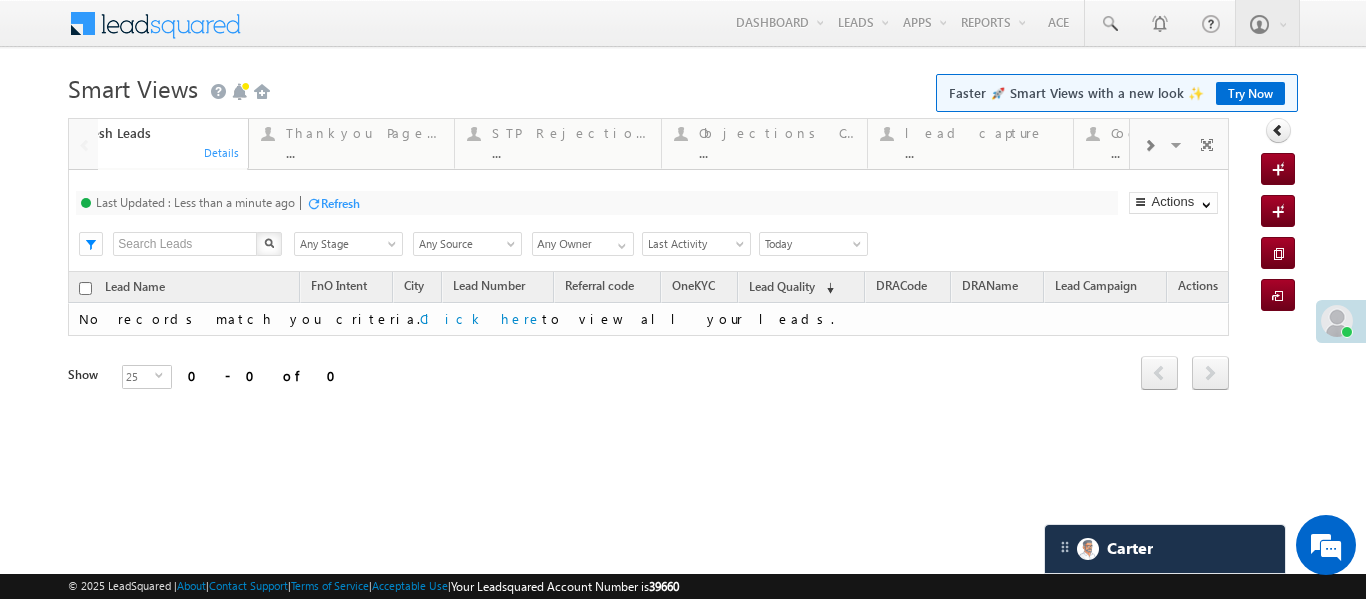 click at bounding box center [1149, 144] 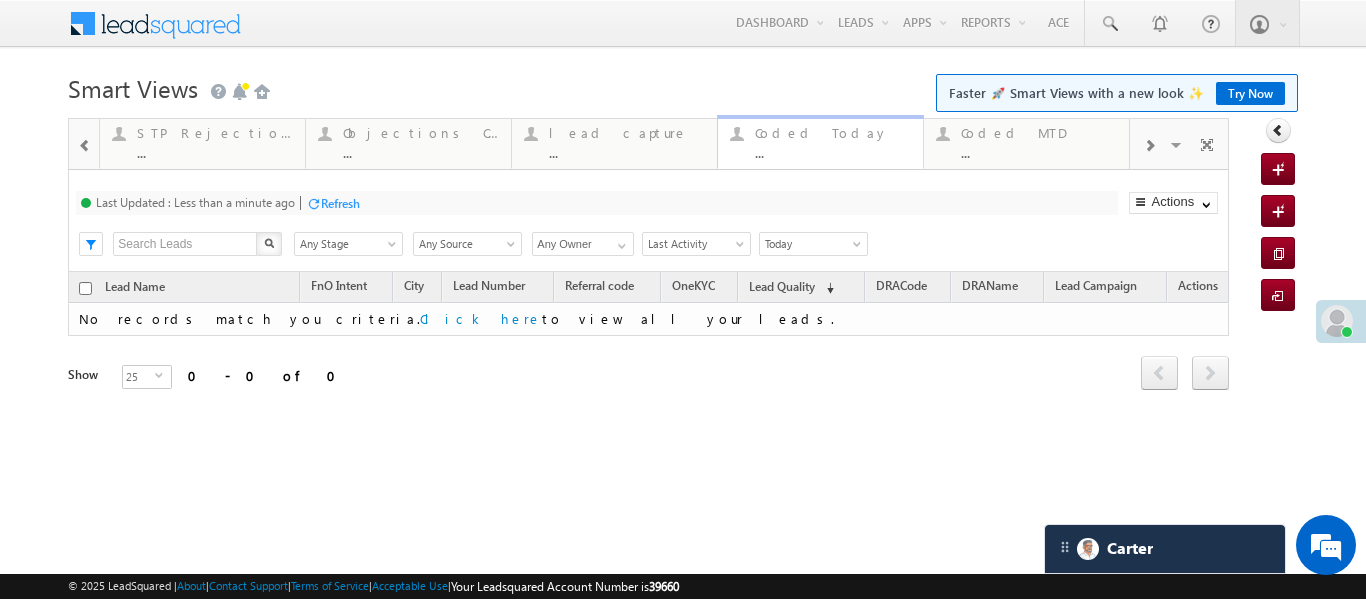 click on "Coded Today" at bounding box center (833, 133) 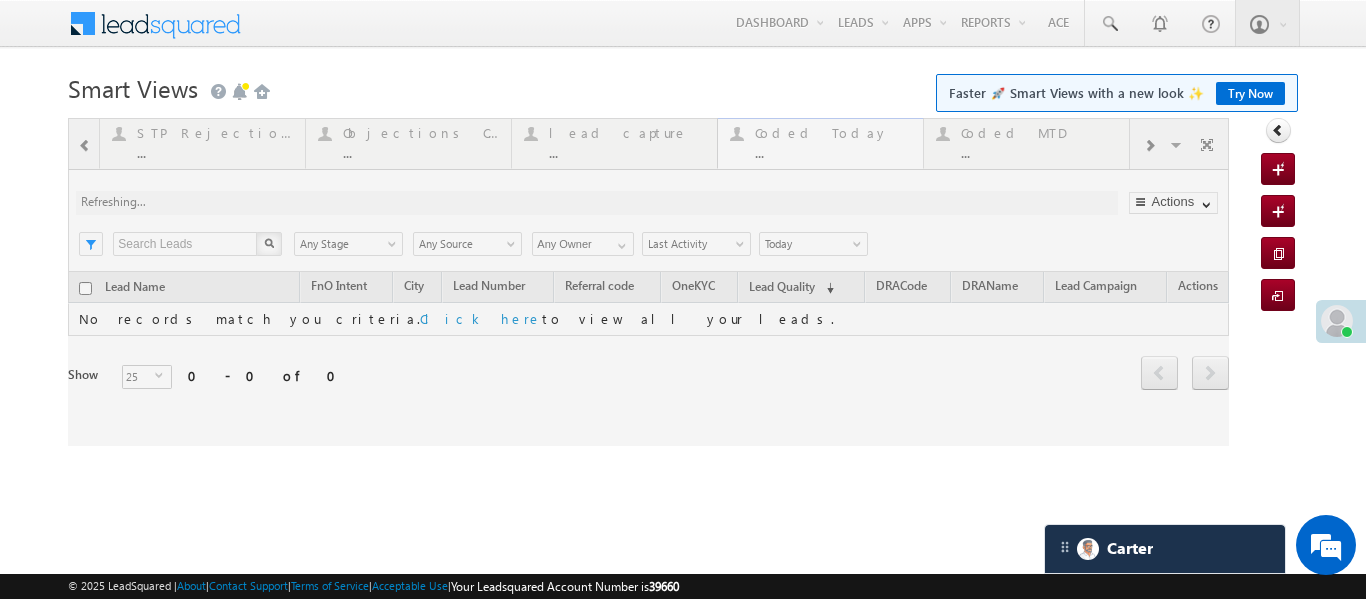 click at bounding box center (648, 282) 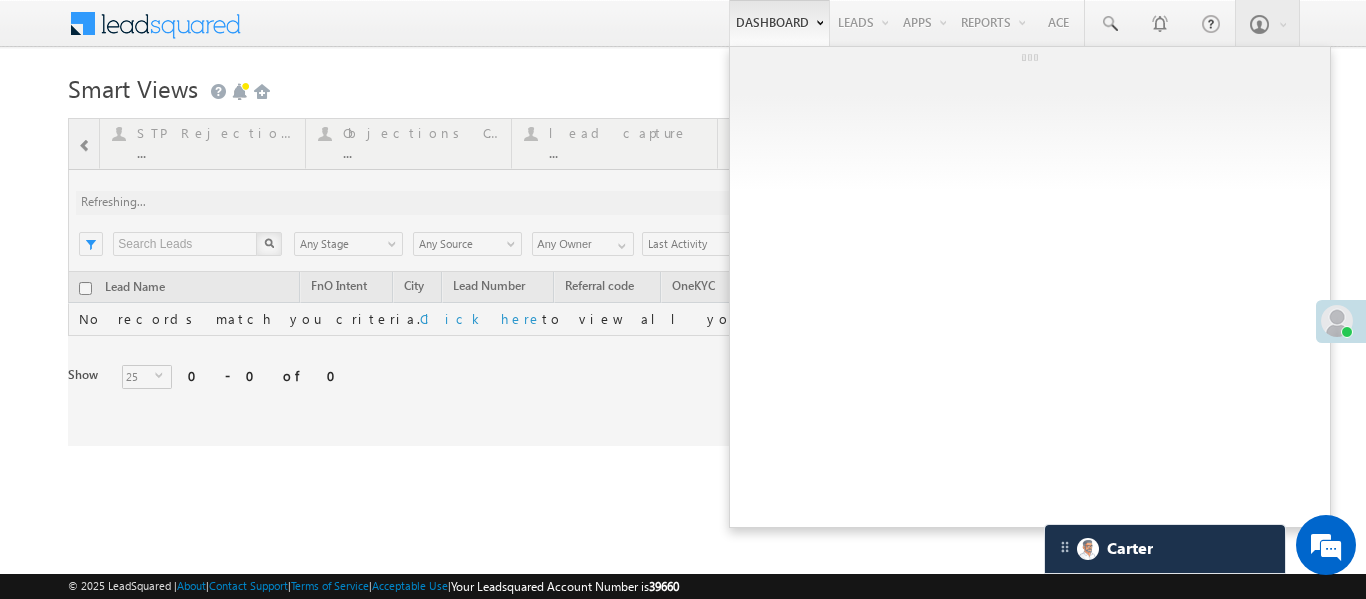 drag, startPoint x: 815, startPoint y: 135, endPoint x: 781, endPoint y: 12, distance: 127.61269 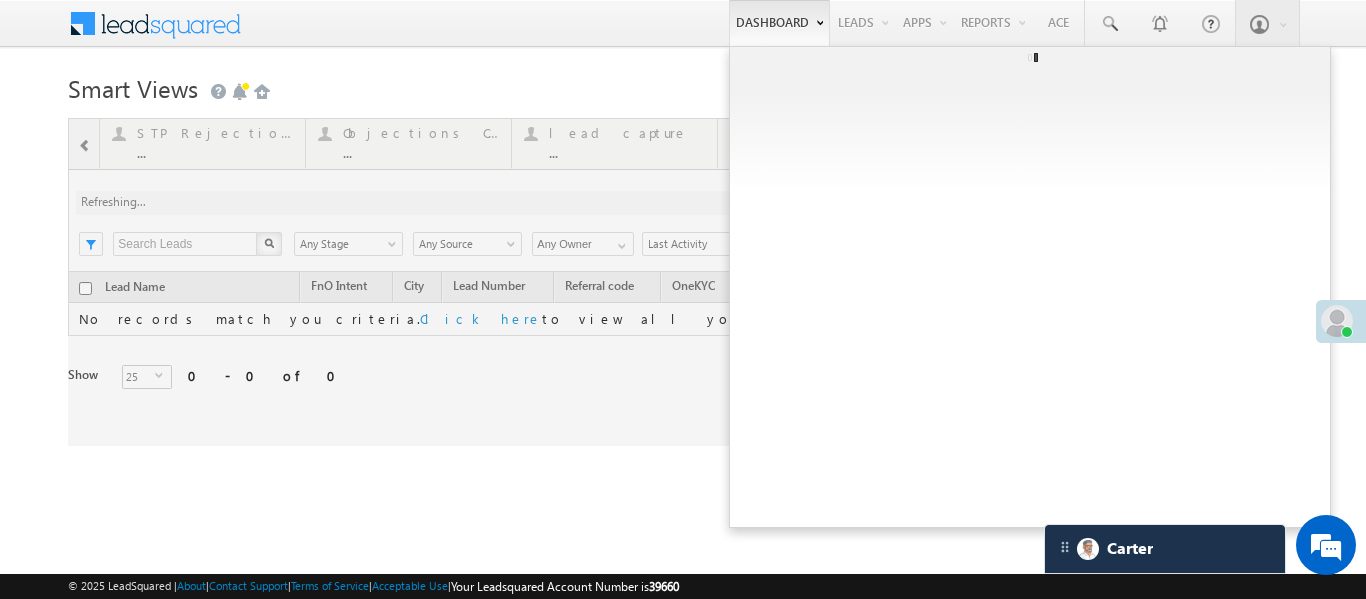 click at bounding box center [648, 282] 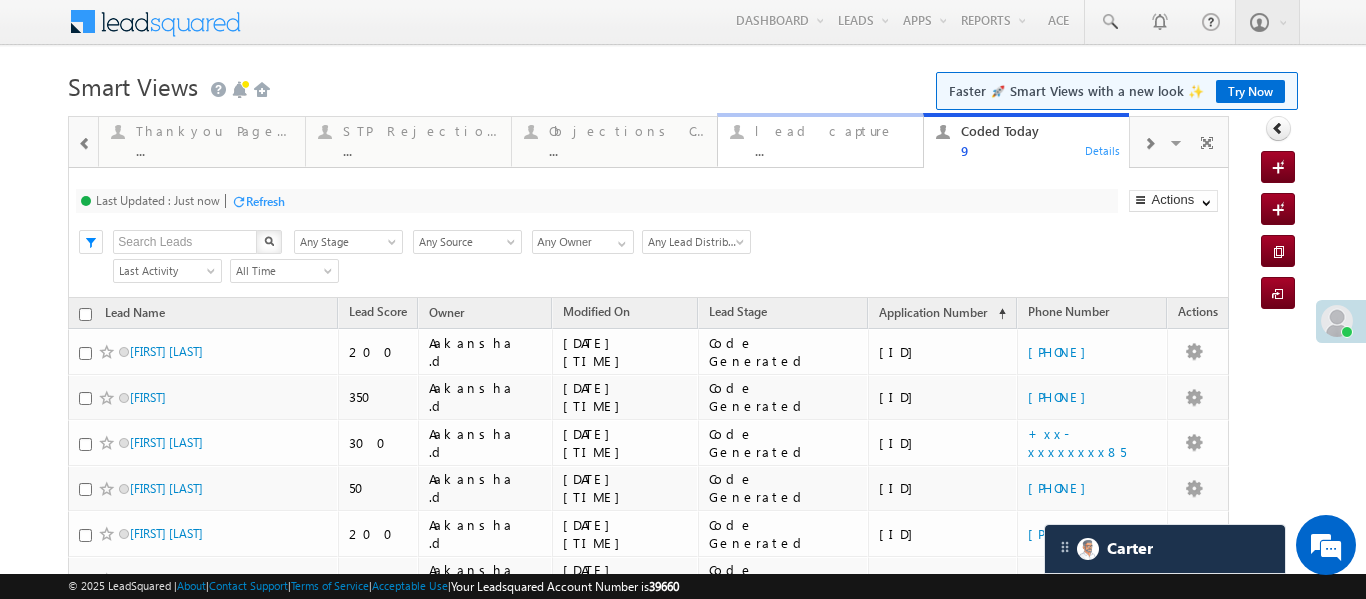 scroll, scrollTop: 0, scrollLeft: 0, axis: both 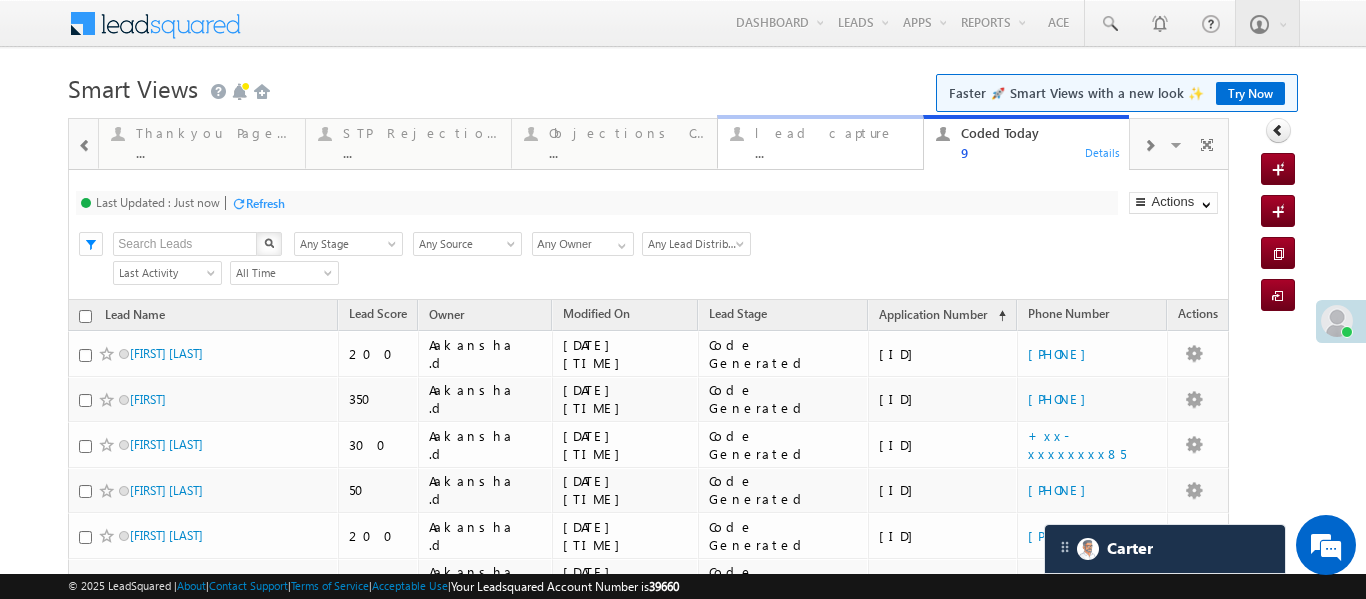click on "lead capture" at bounding box center (833, 133) 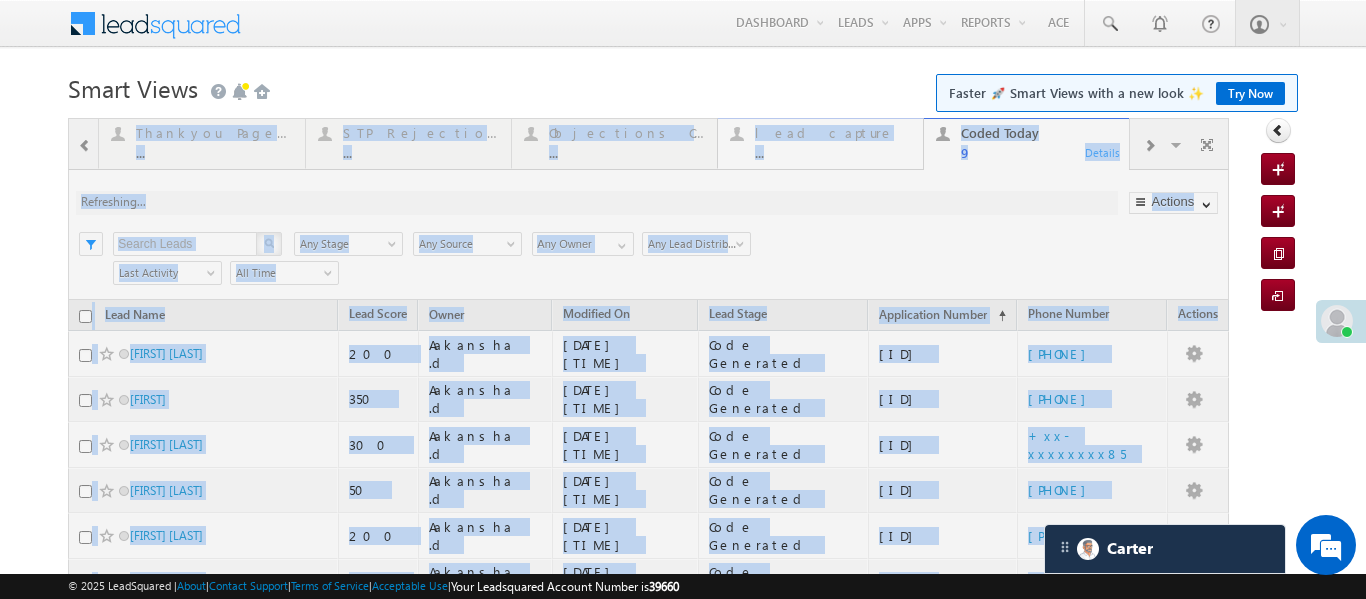 click at bounding box center [648, 484] 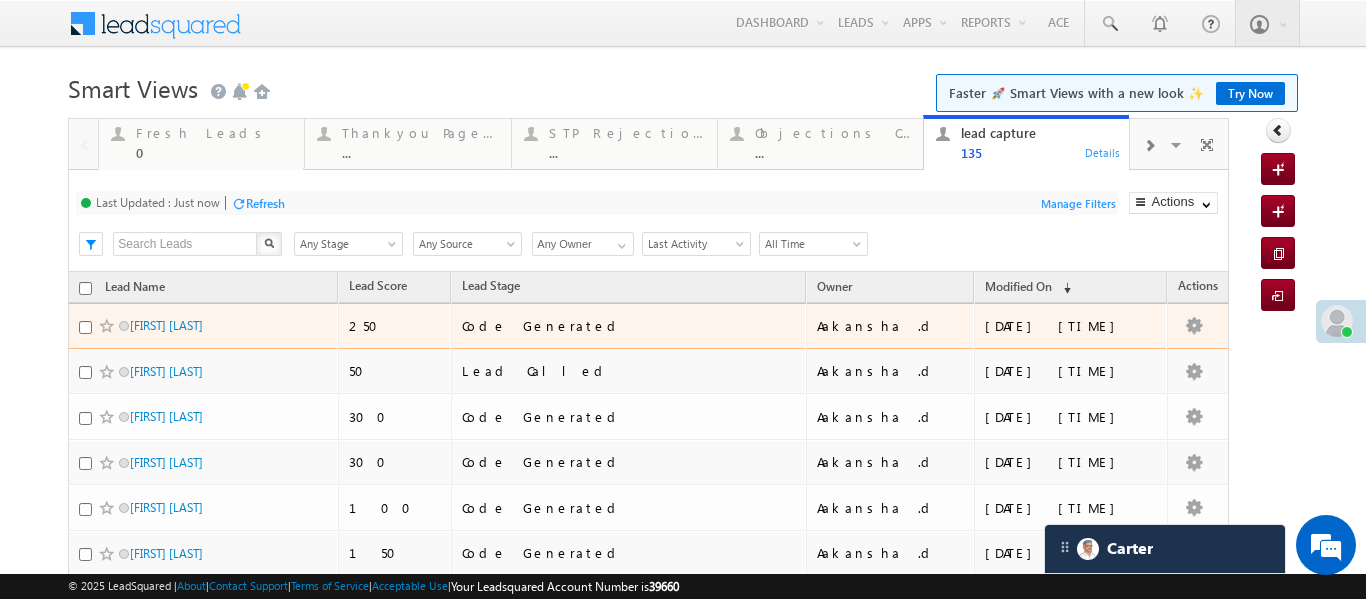 scroll, scrollTop: 20, scrollLeft: 0, axis: vertical 